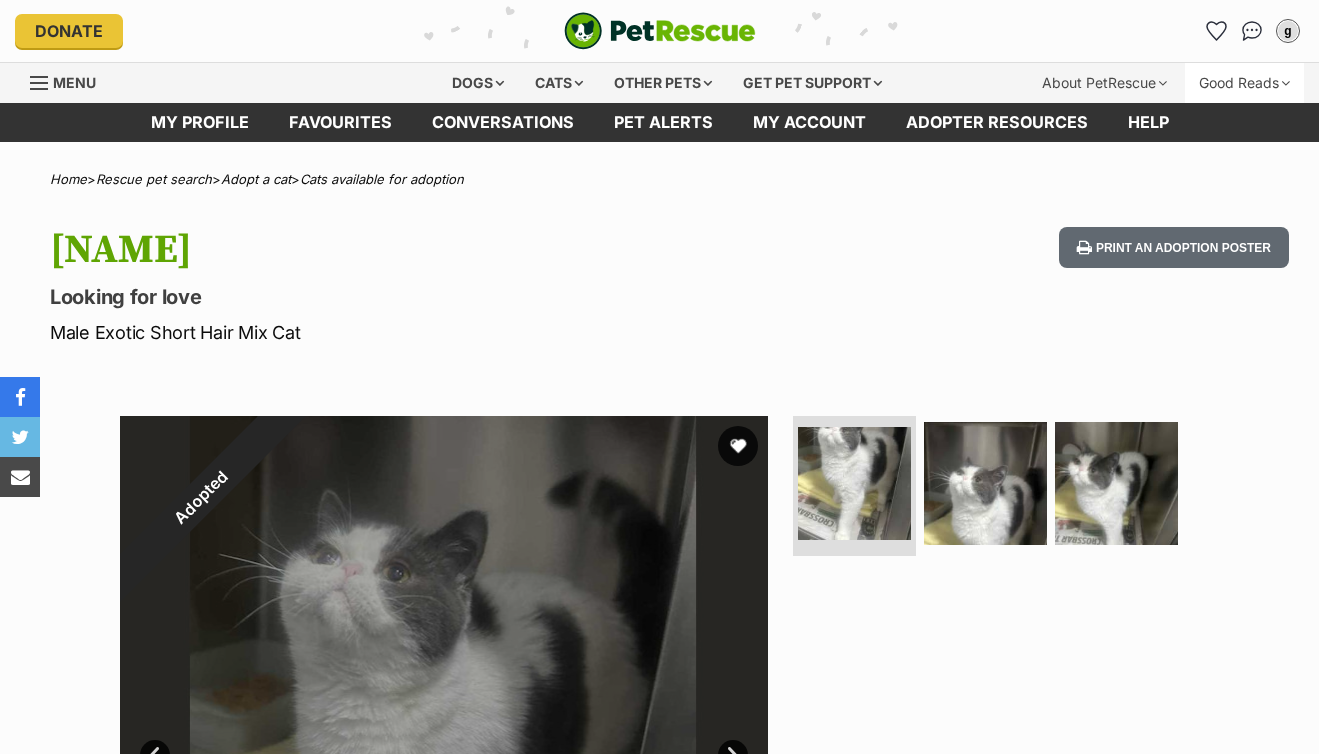scroll, scrollTop: 0, scrollLeft: 0, axis: both 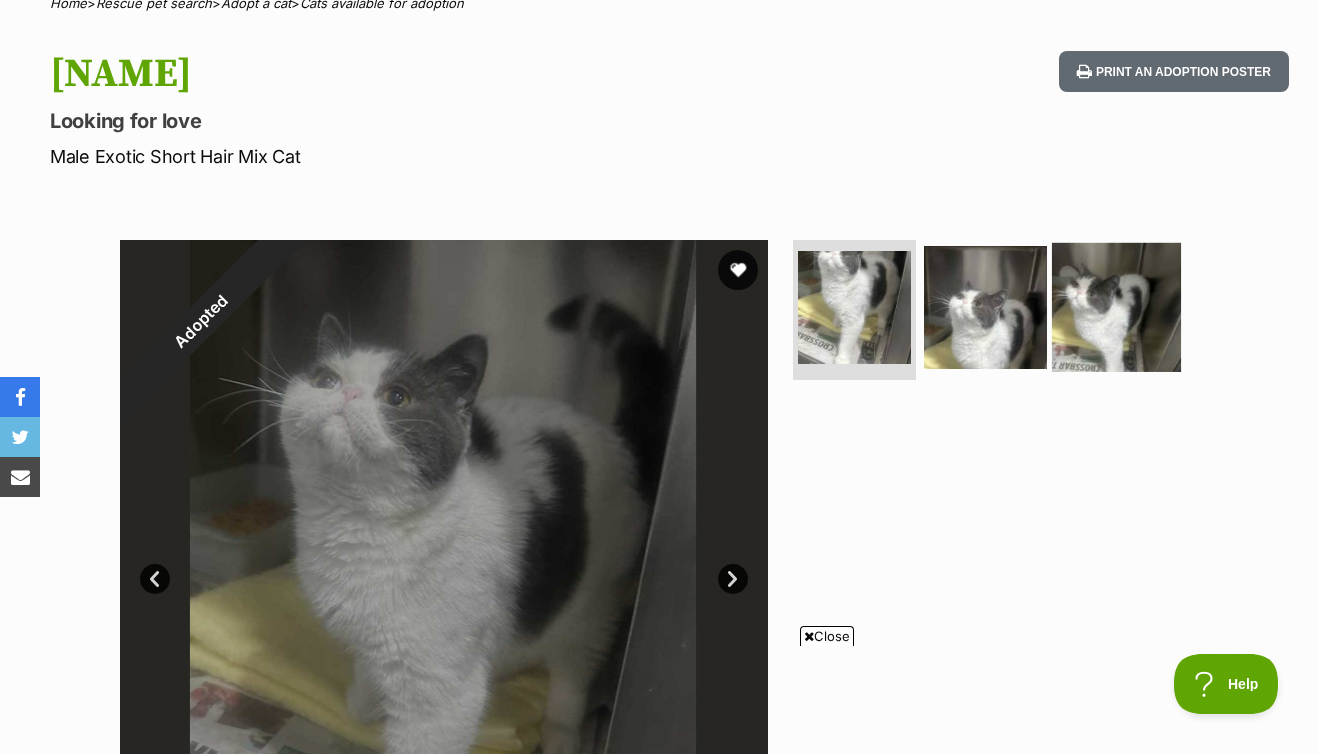 click at bounding box center (1116, 307) 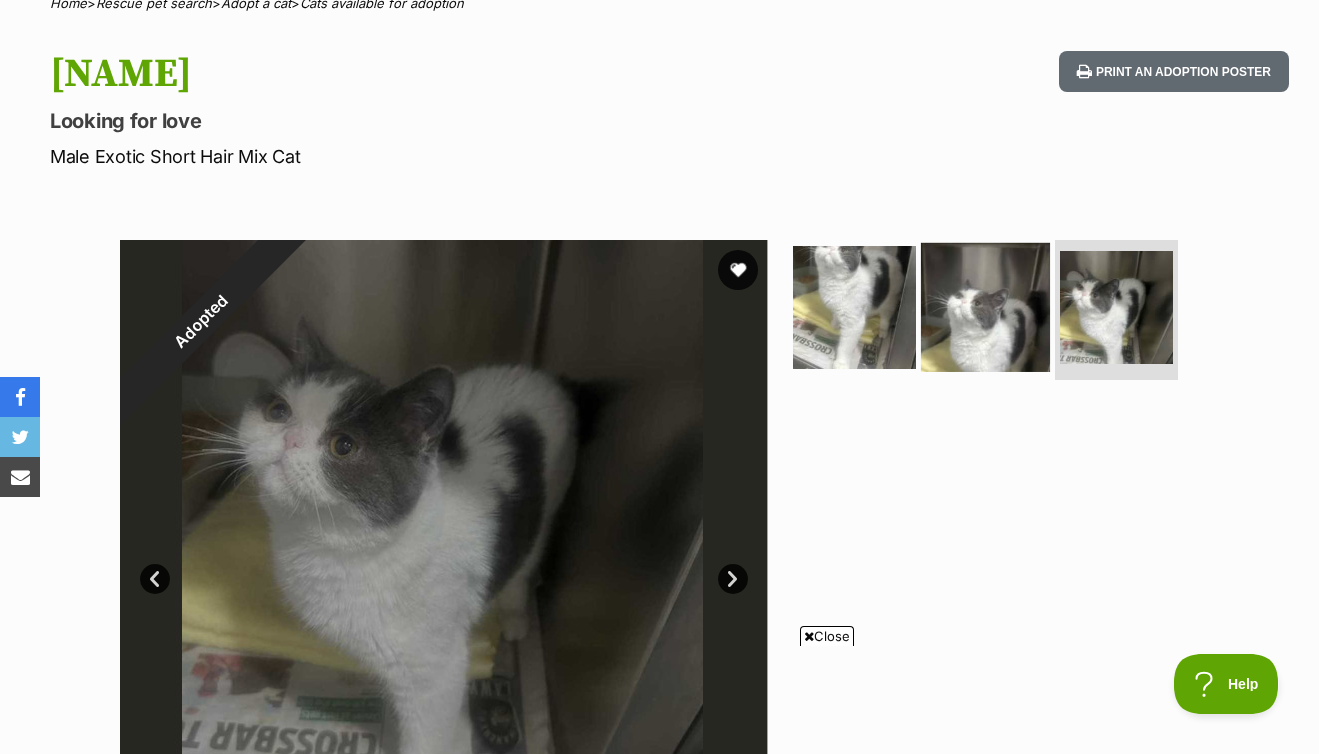 click at bounding box center (985, 307) 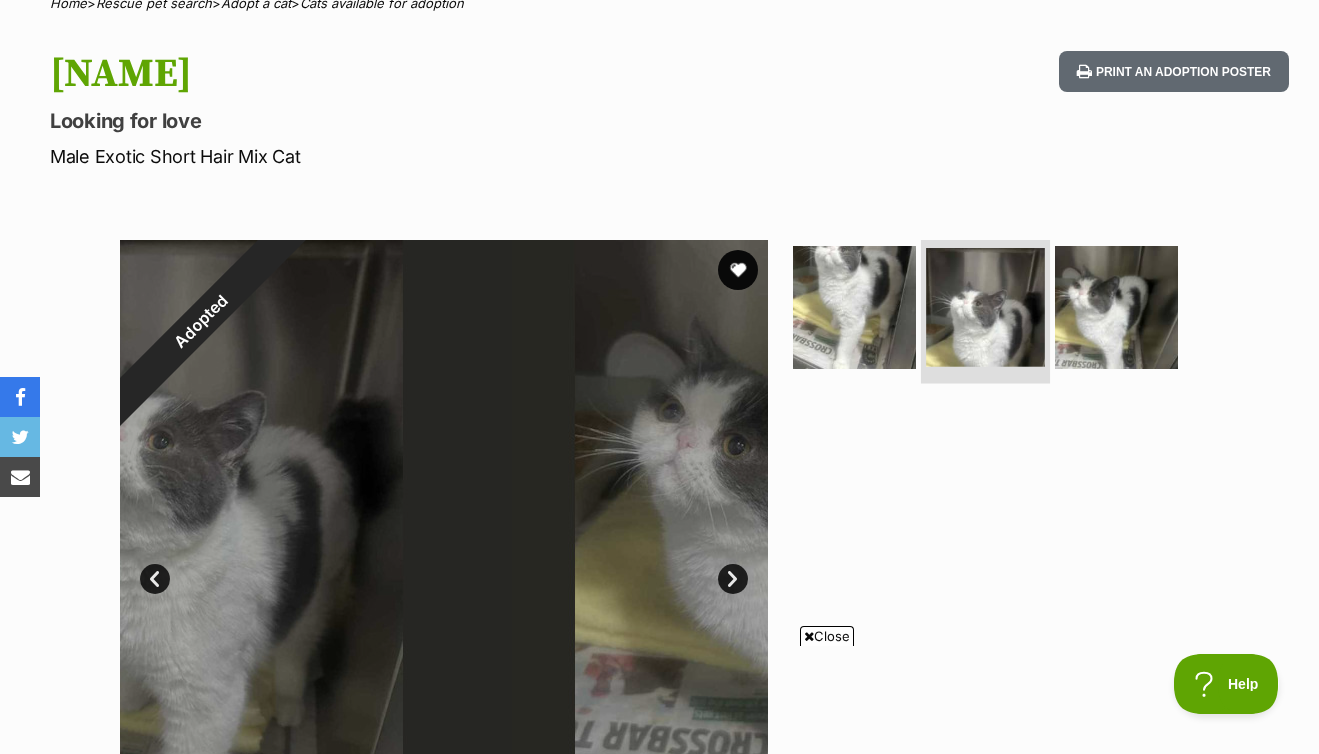 scroll, scrollTop: 0, scrollLeft: 0, axis: both 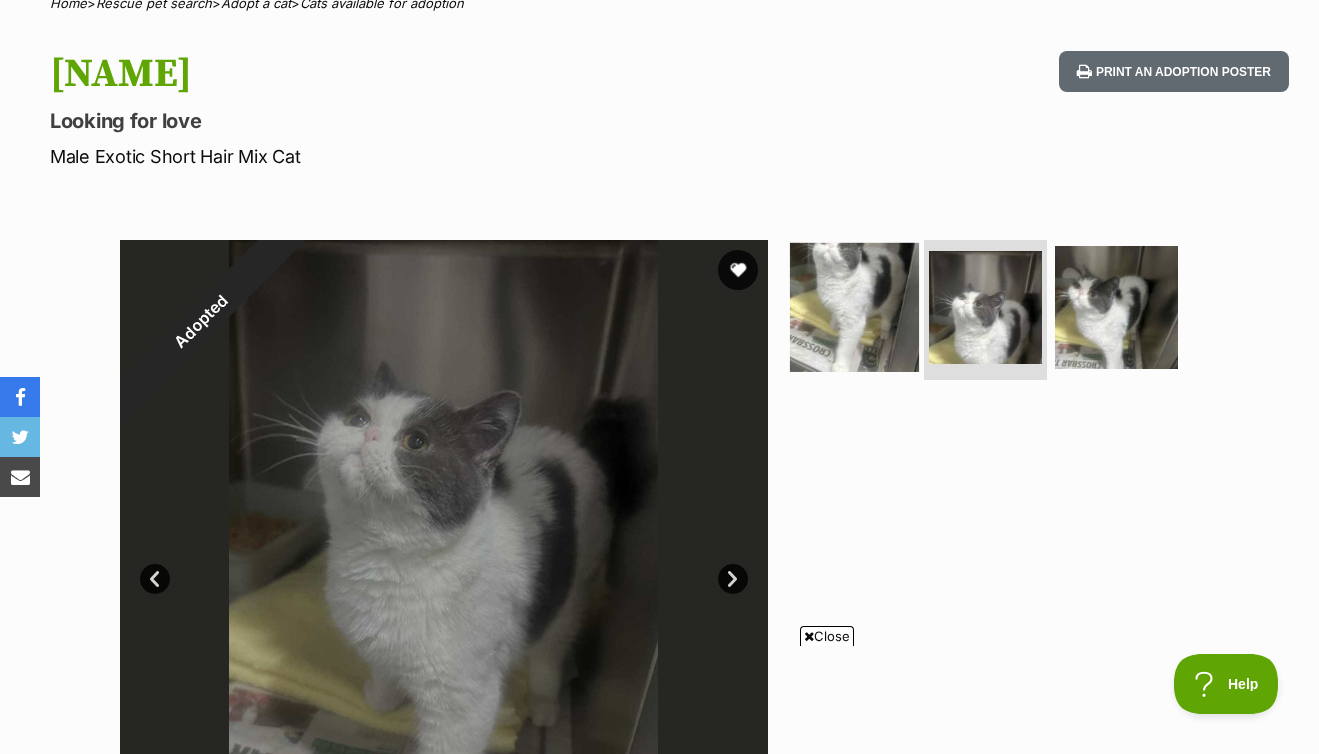click at bounding box center [854, 307] 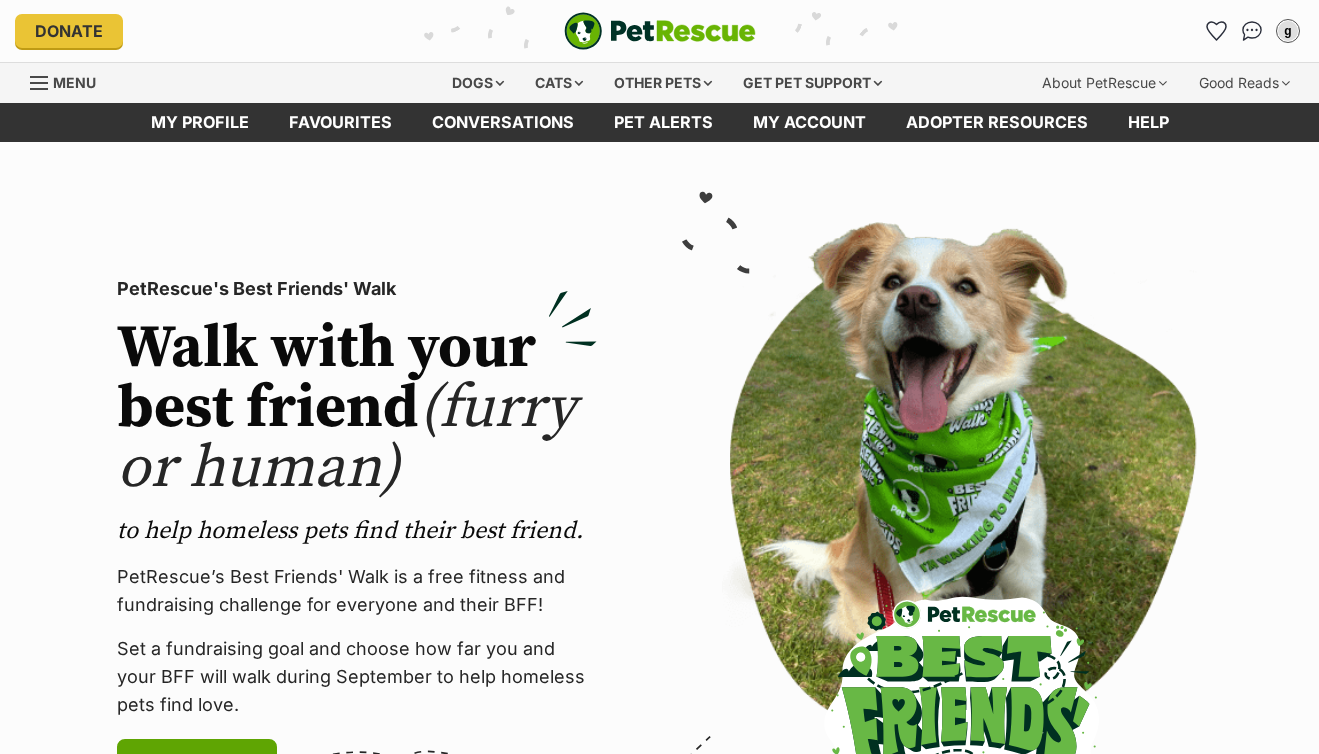 click 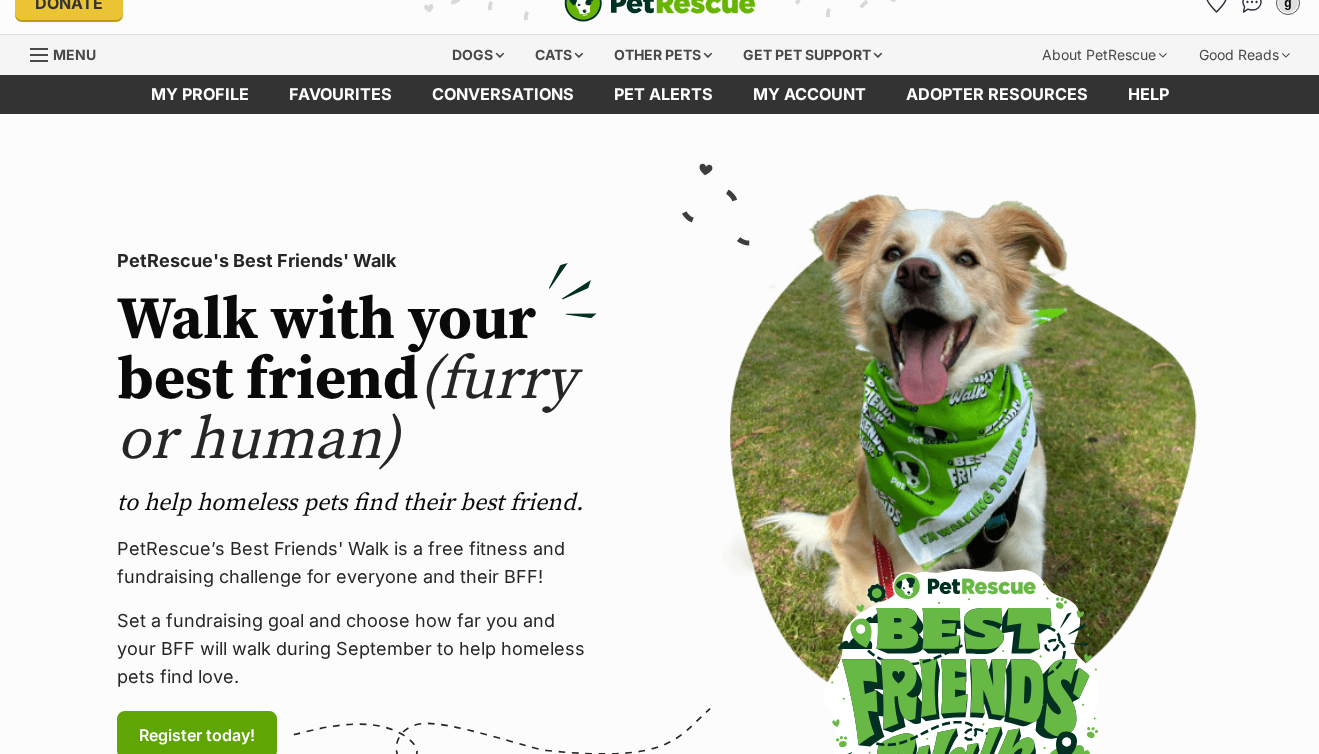scroll, scrollTop: 28, scrollLeft: 0, axis: vertical 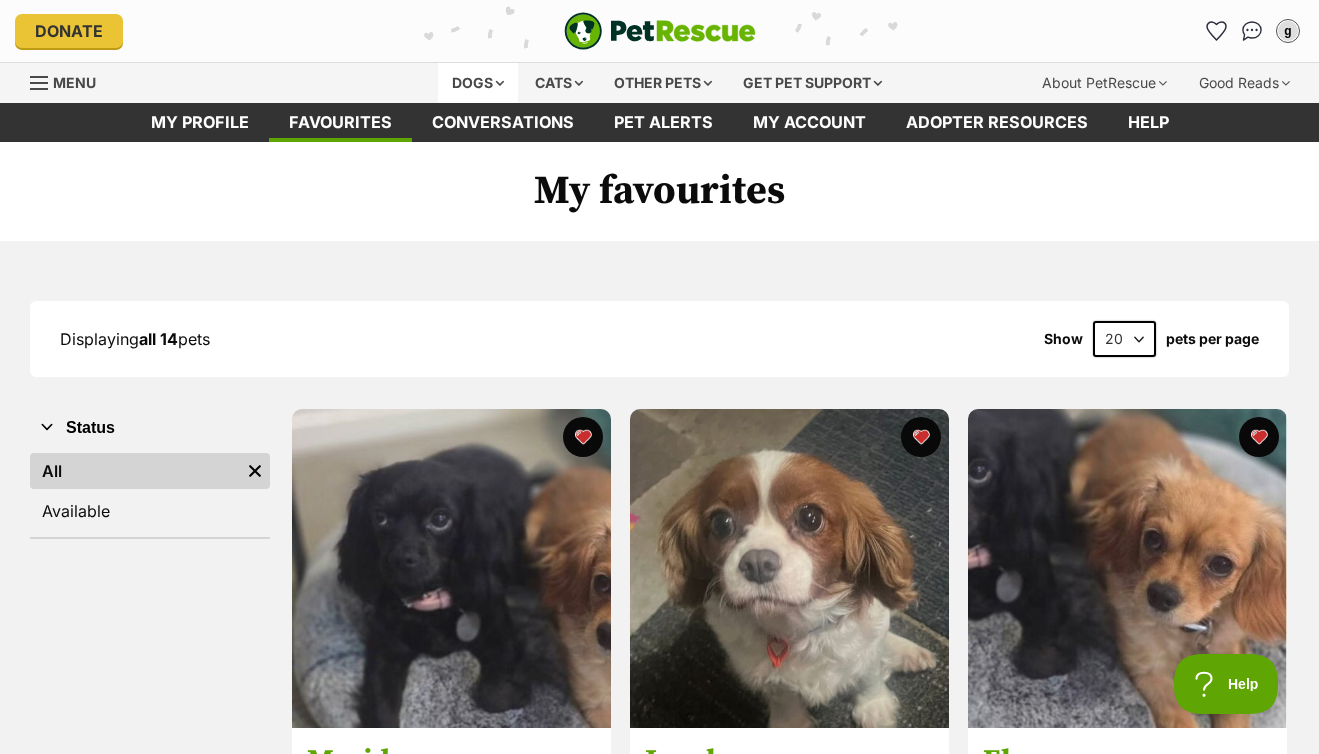 click on "Dogs" at bounding box center [478, 83] 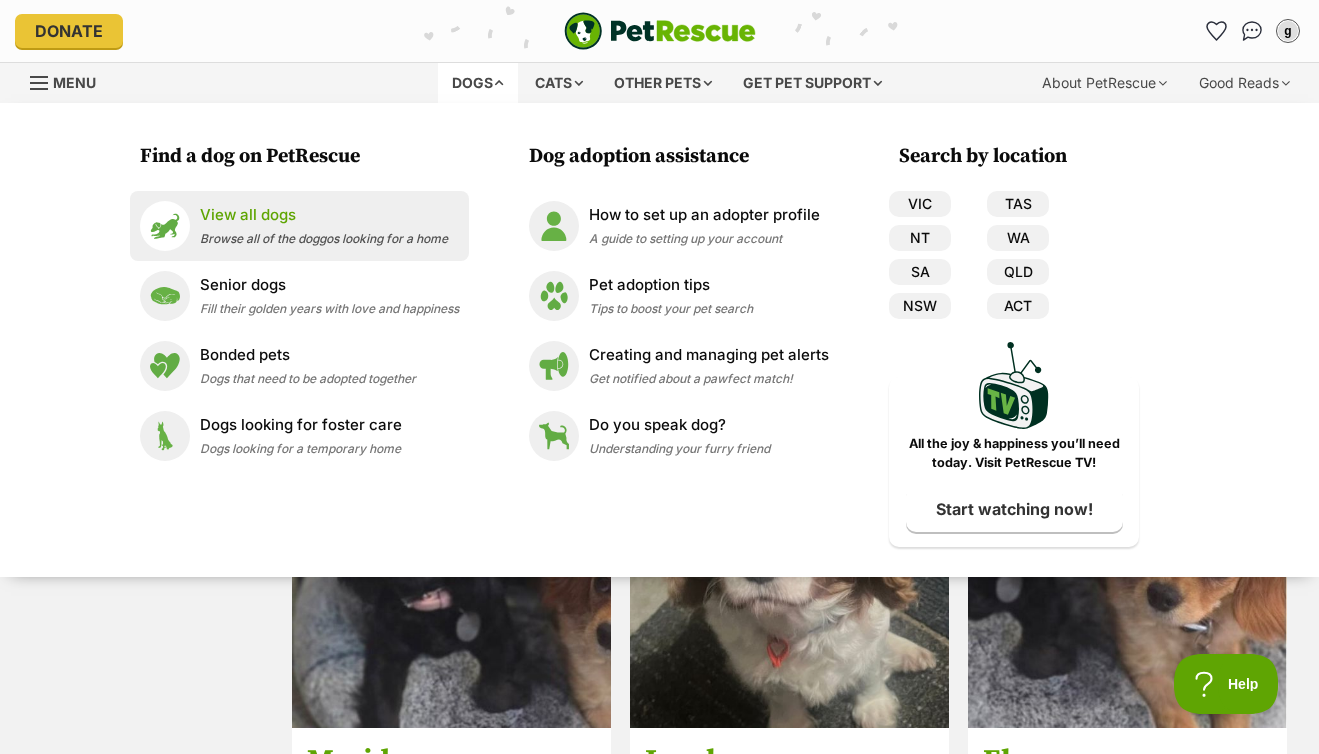 click on "View all dogs" at bounding box center [324, 215] 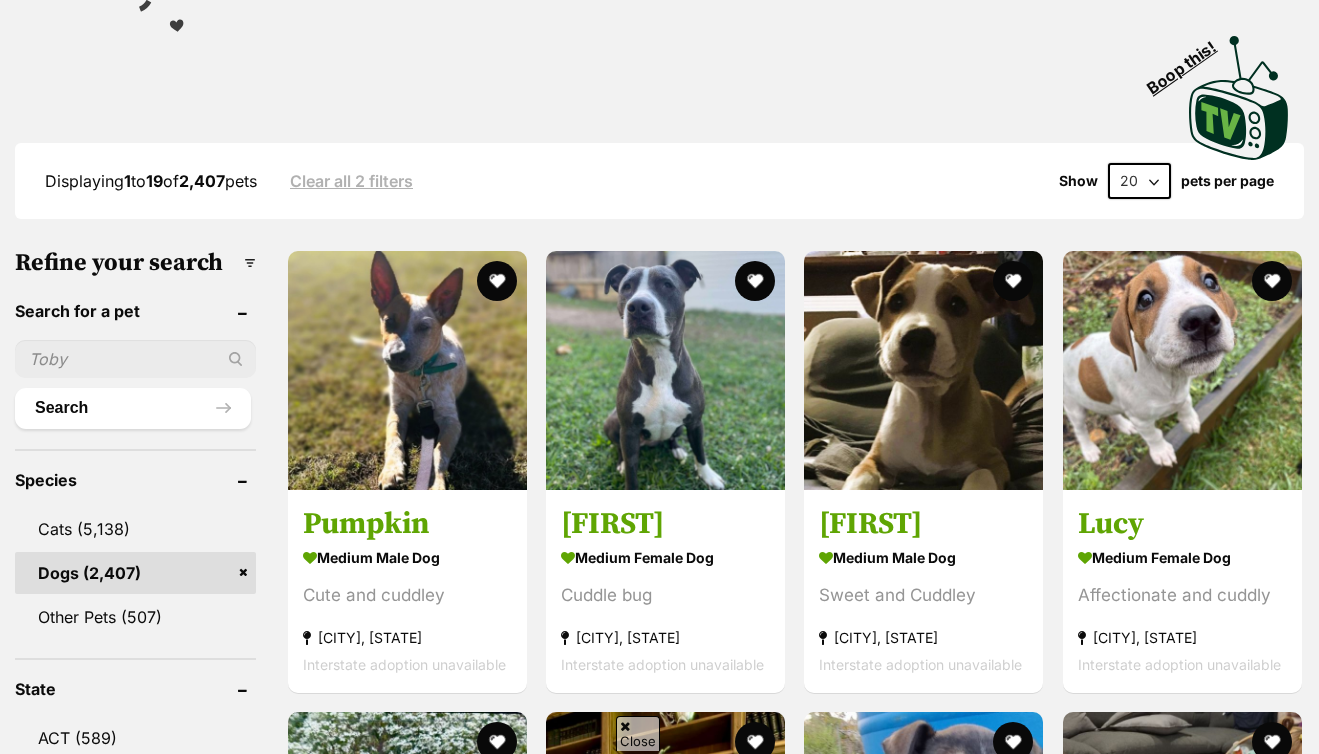 scroll, scrollTop: 402, scrollLeft: 0, axis: vertical 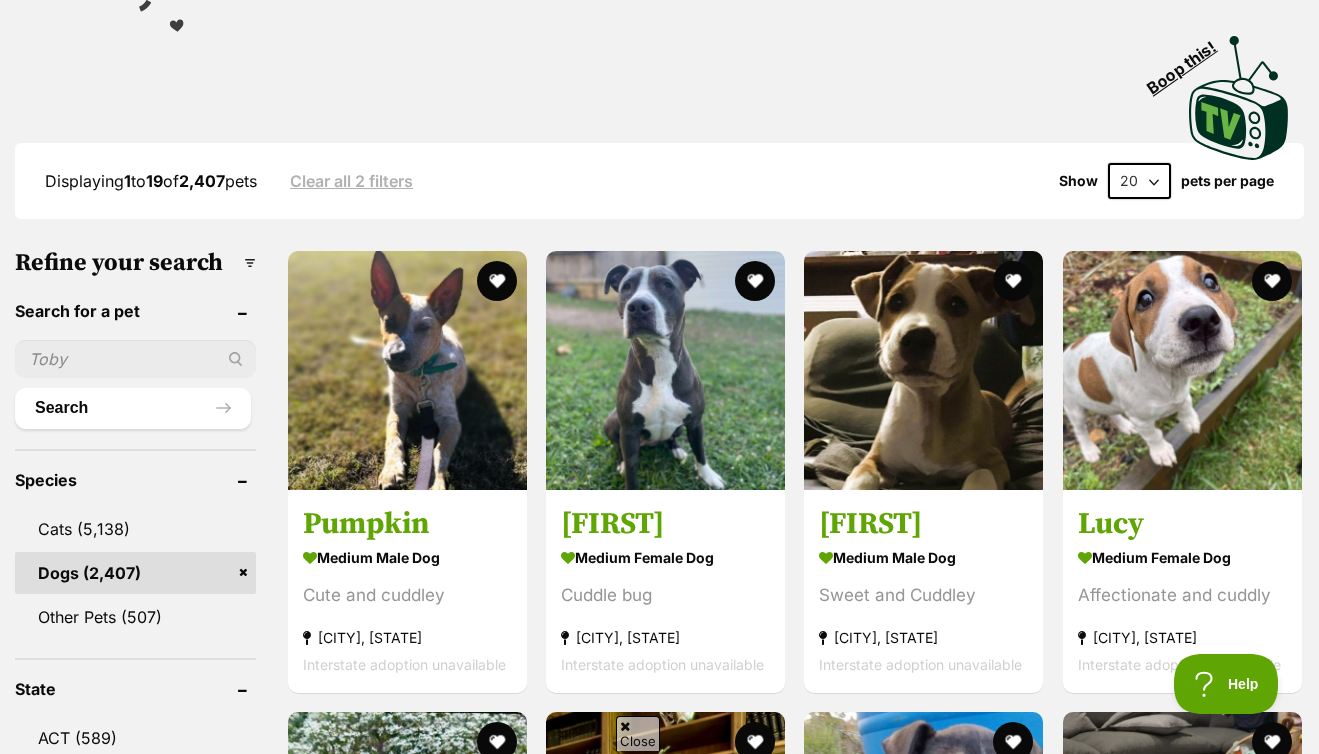 click at bounding box center [135, 359] 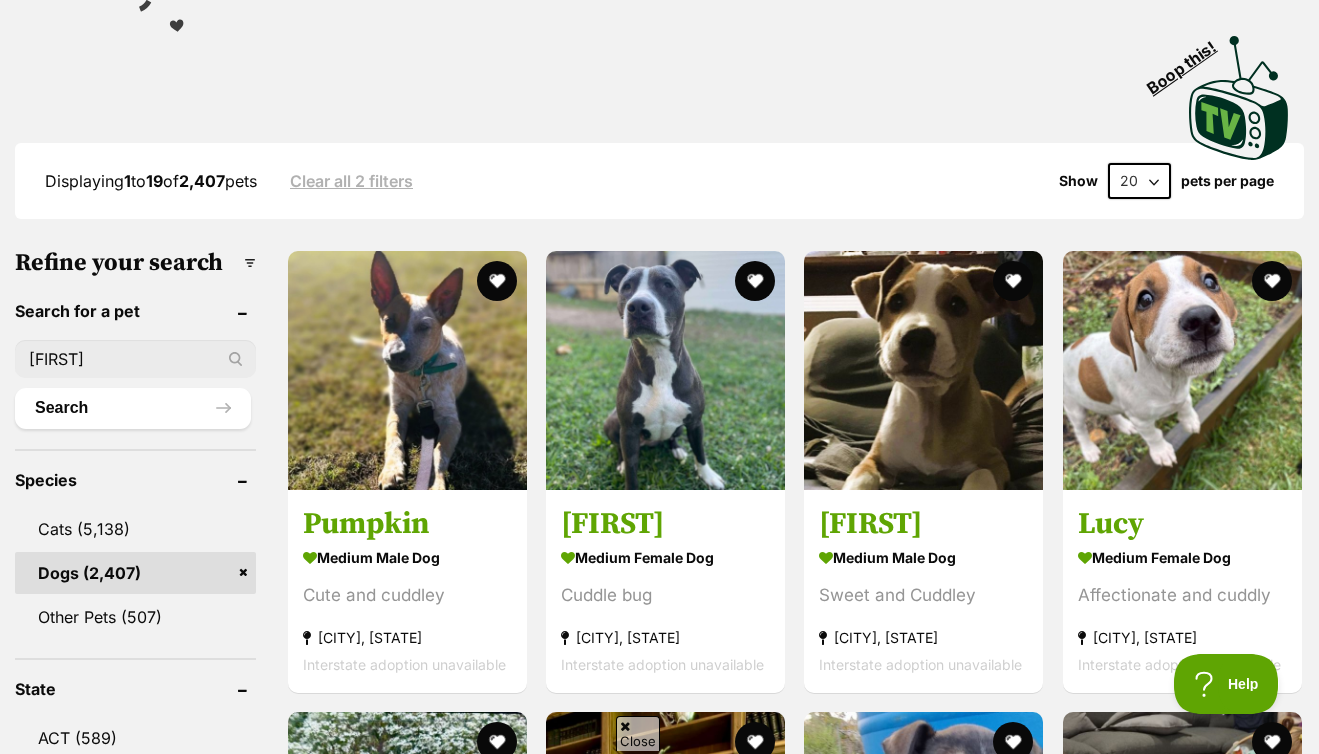 scroll, scrollTop: 0, scrollLeft: 0, axis: both 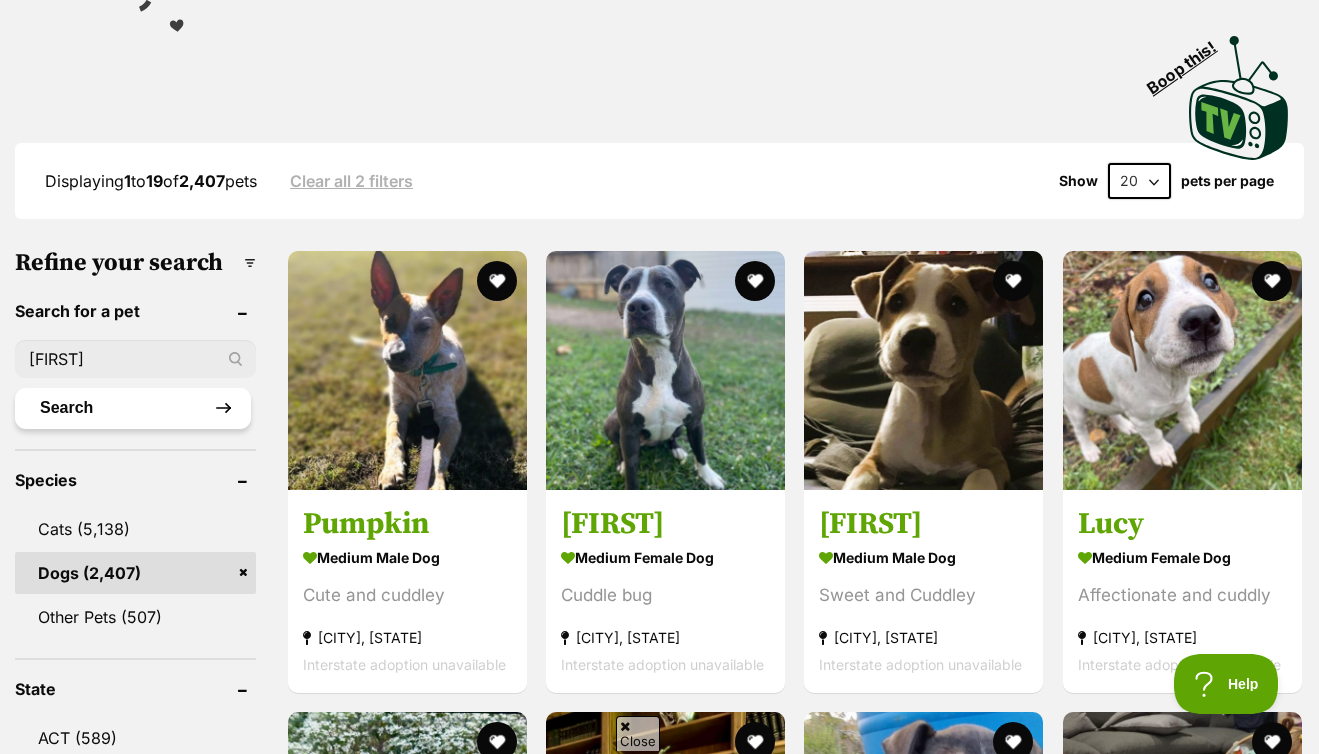 type on "ben" 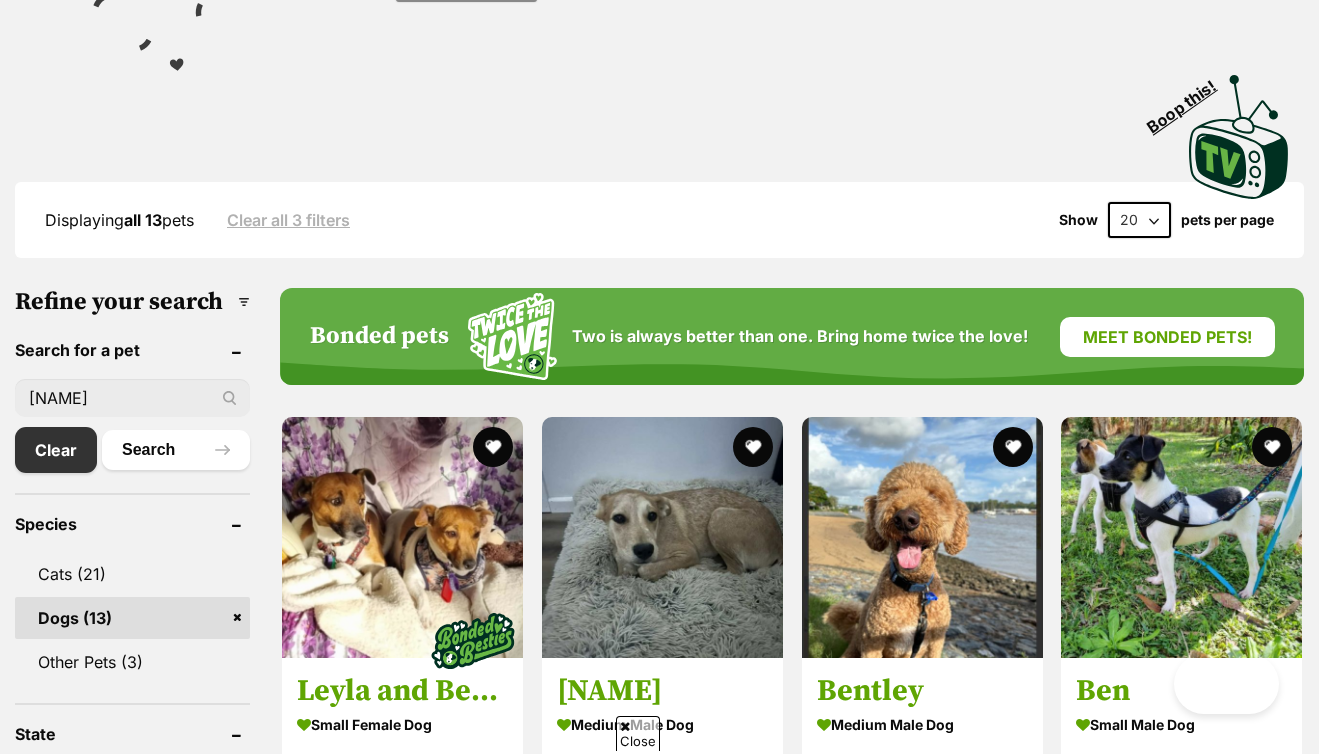 scroll, scrollTop: 363, scrollLeft: 0, axis: vertical 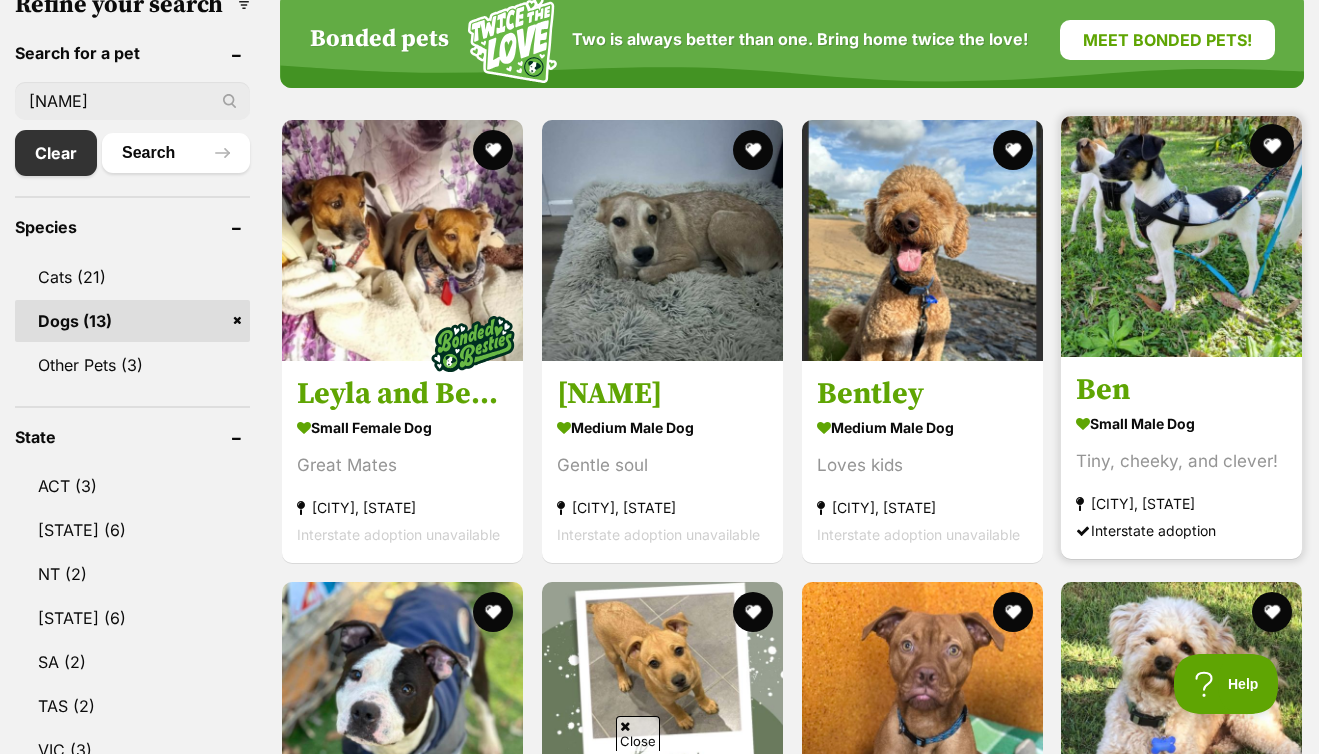click at bounding box center [1272, 146] 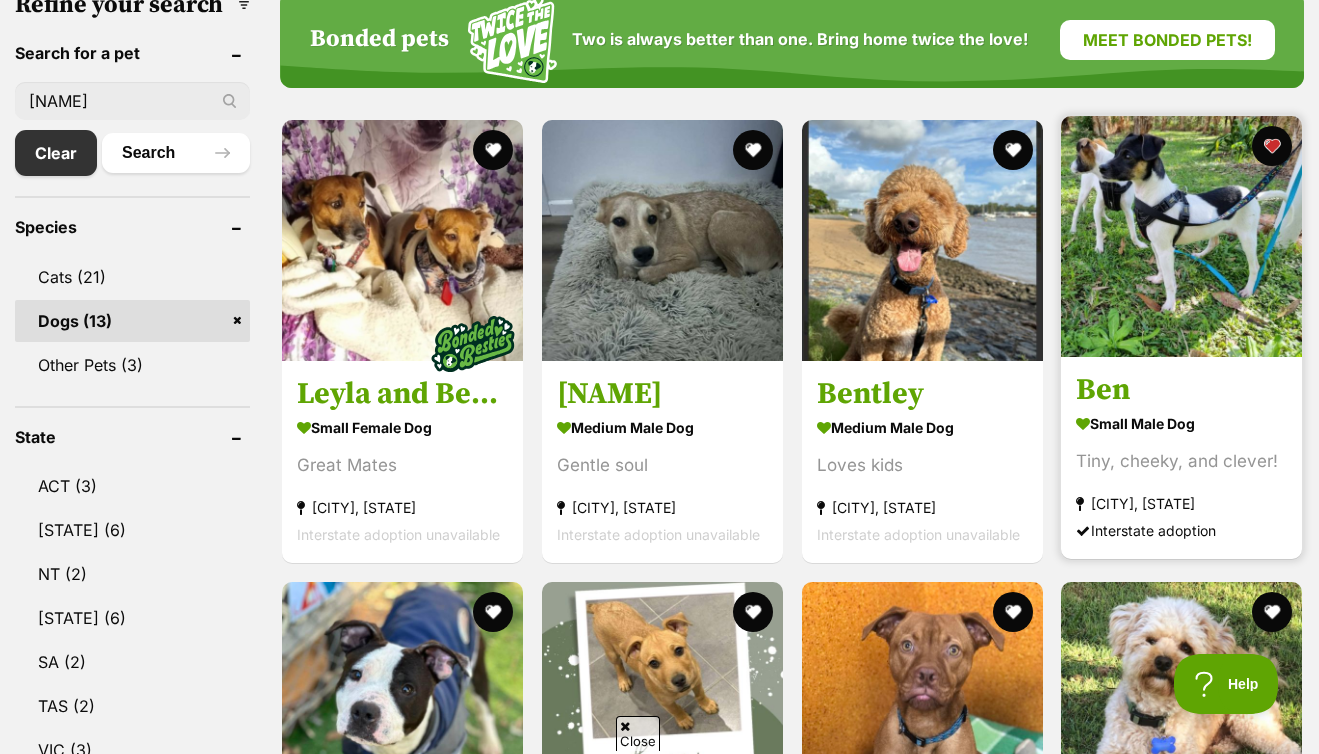 click at bounding box center (1181, 236) 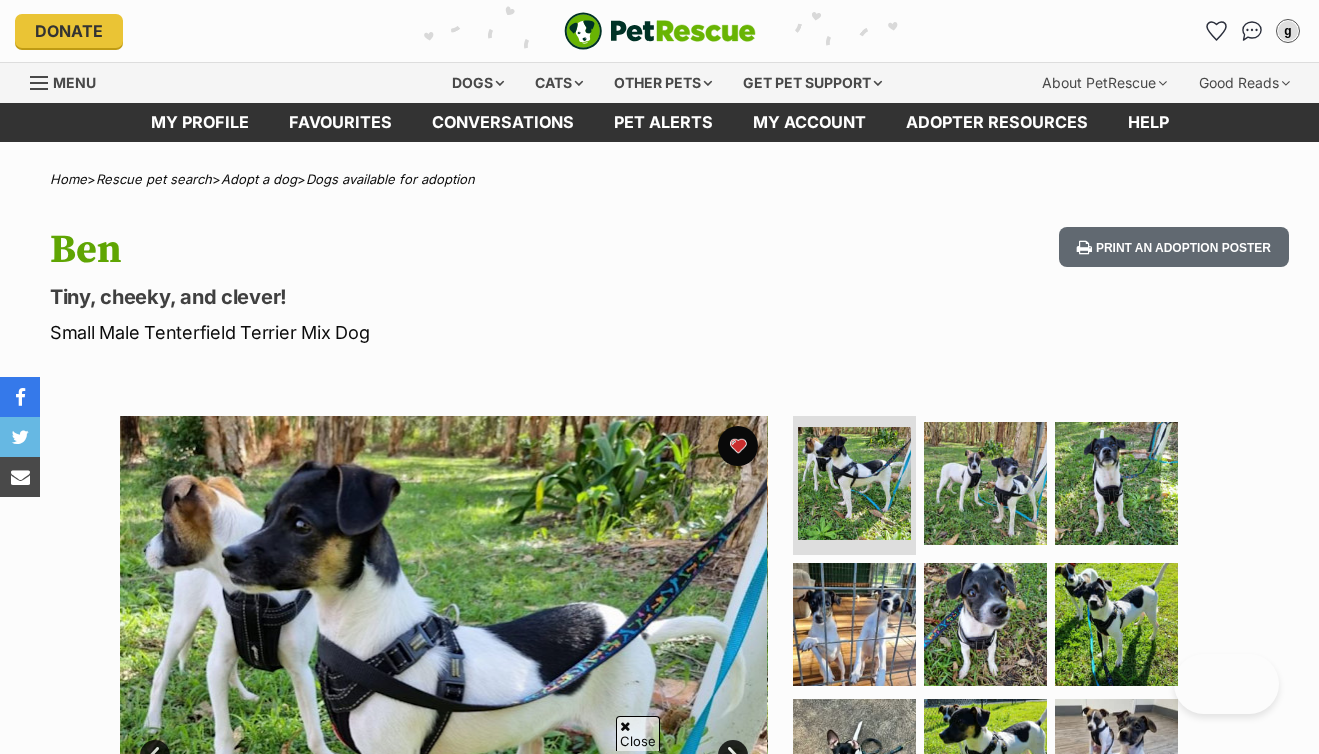 scroll, scrollTop: 366, scrollLeft: 0, axis: vertical 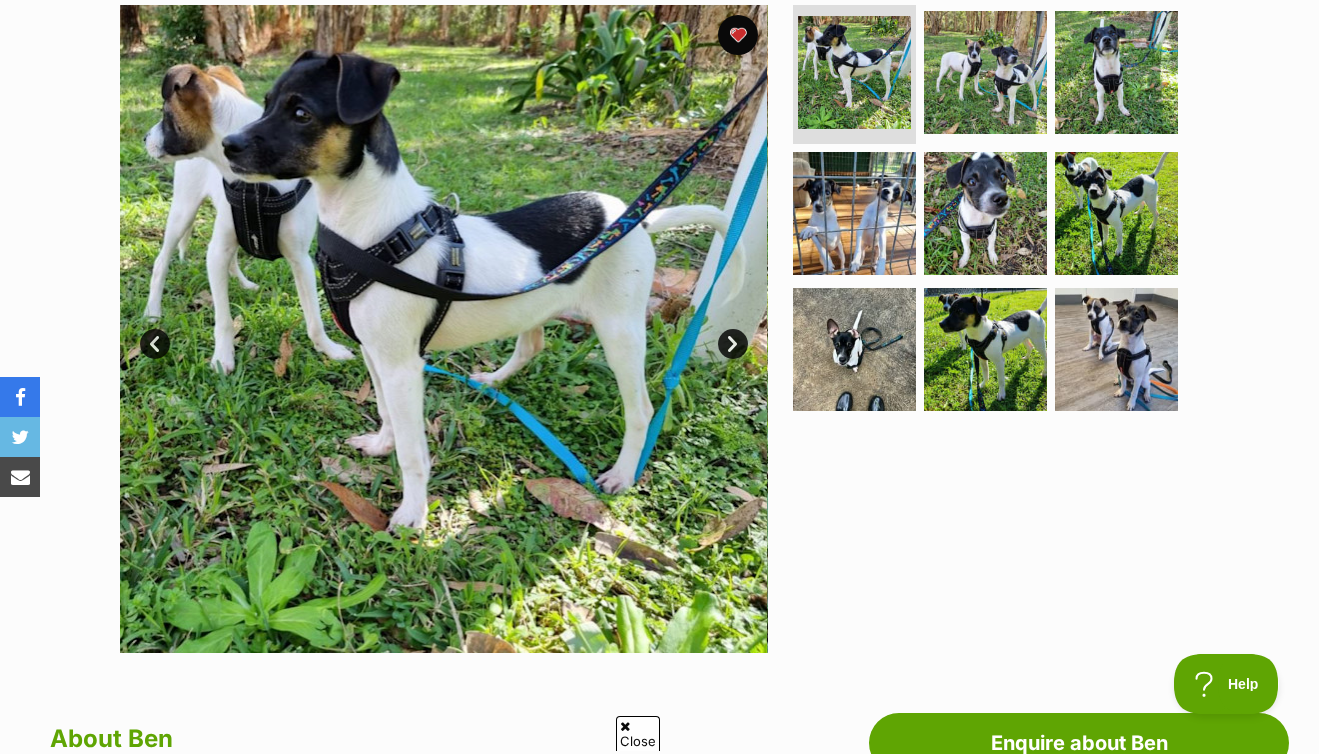 click on "Next" at bounding box center (733, 344) 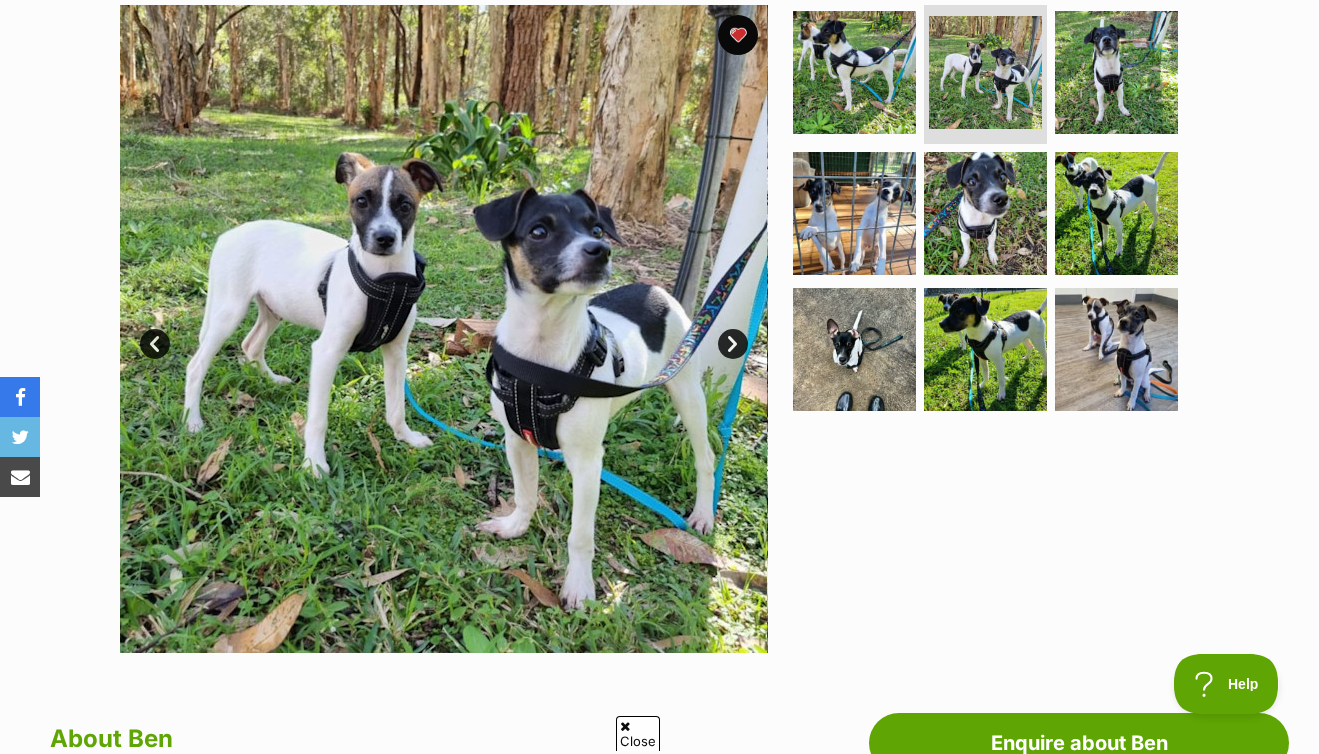 click on "Next" at bounding box center (733, 344) 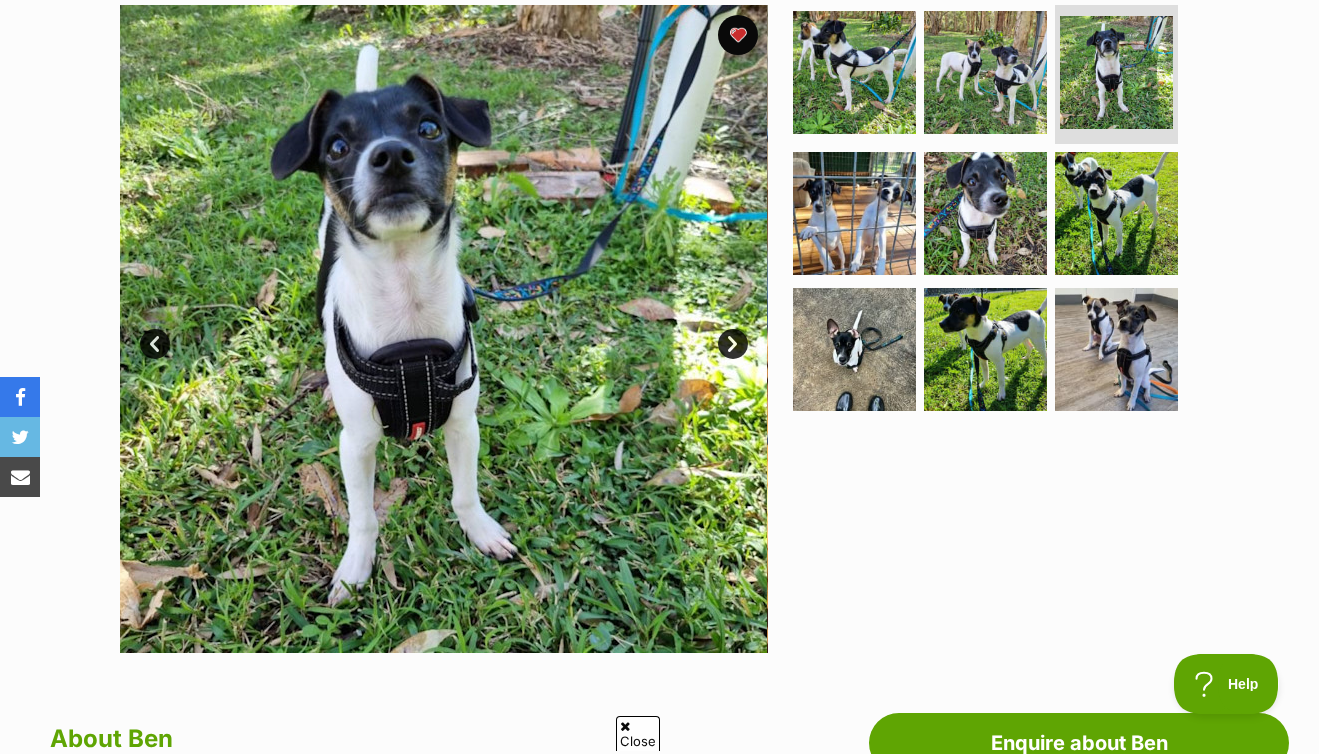 click on "Next" at bounding box center [733, 344] 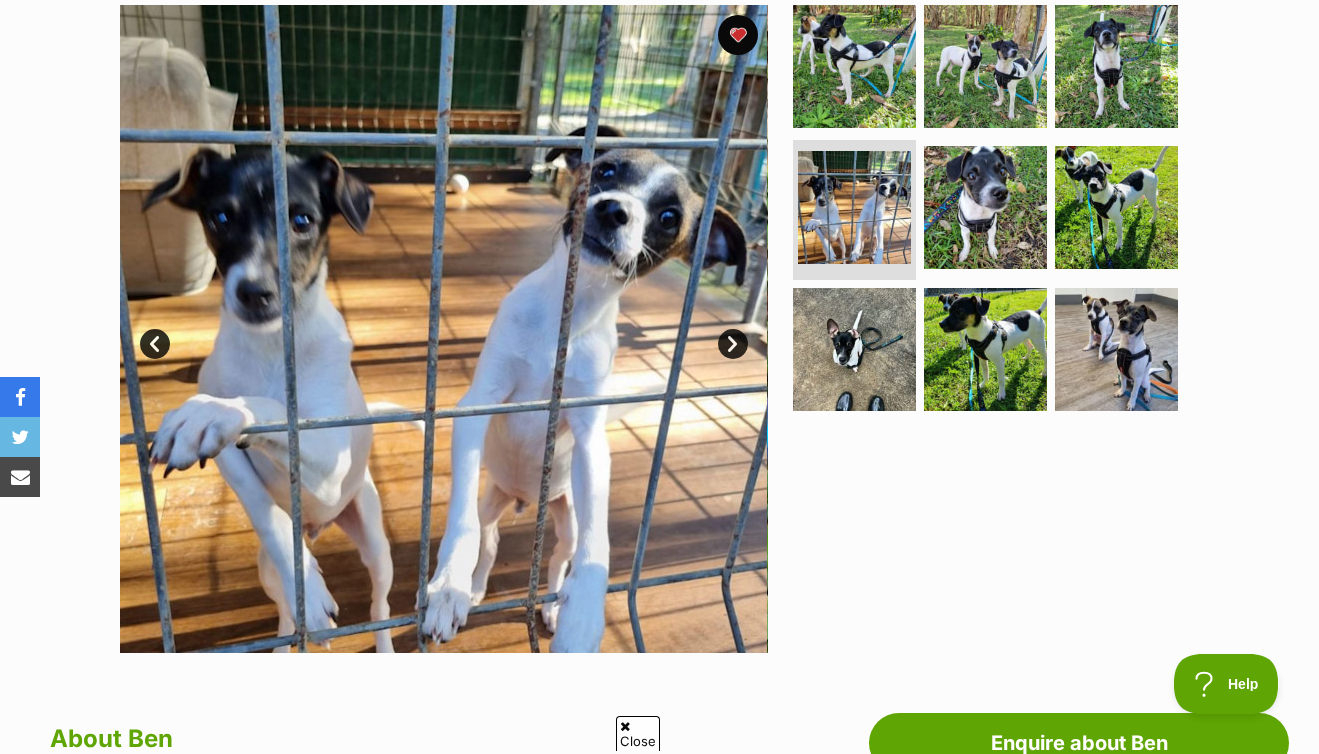 click on "Next" at bounding box center (733, 344) 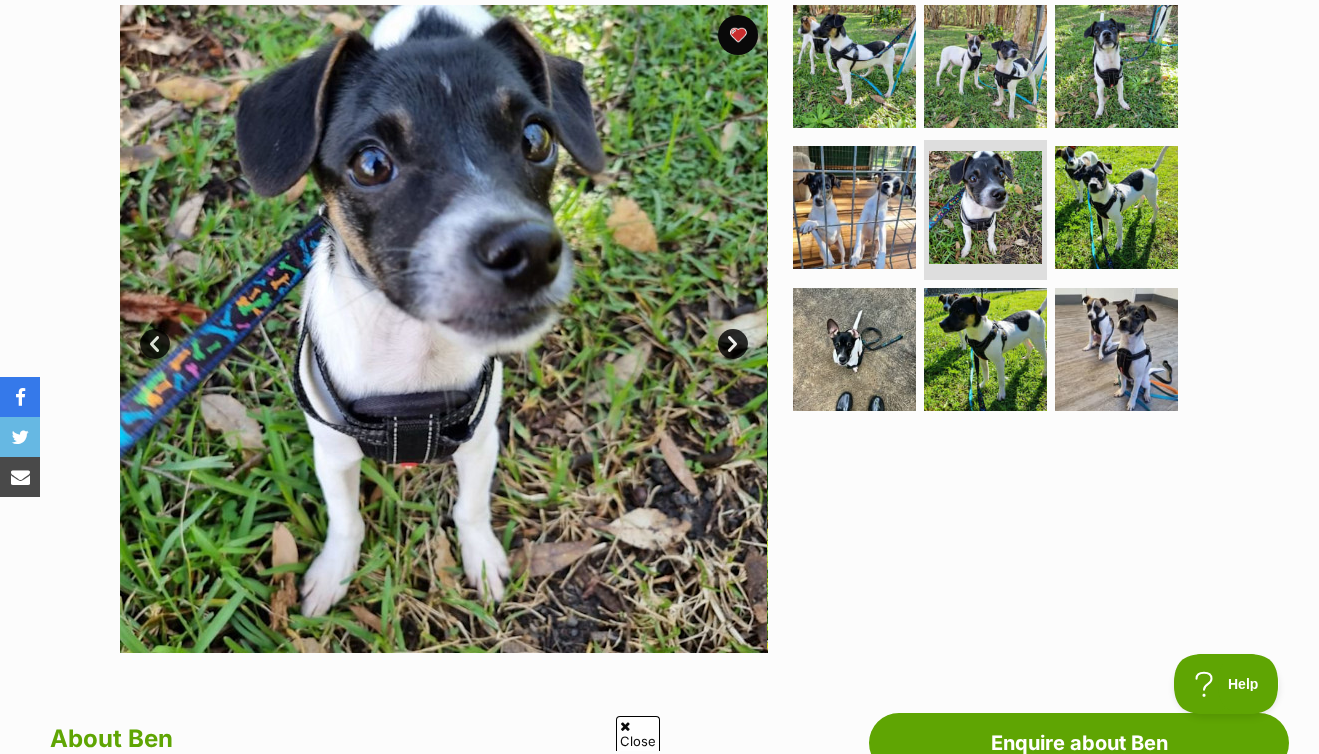 click on "Next" at bounding box center (733, 344) 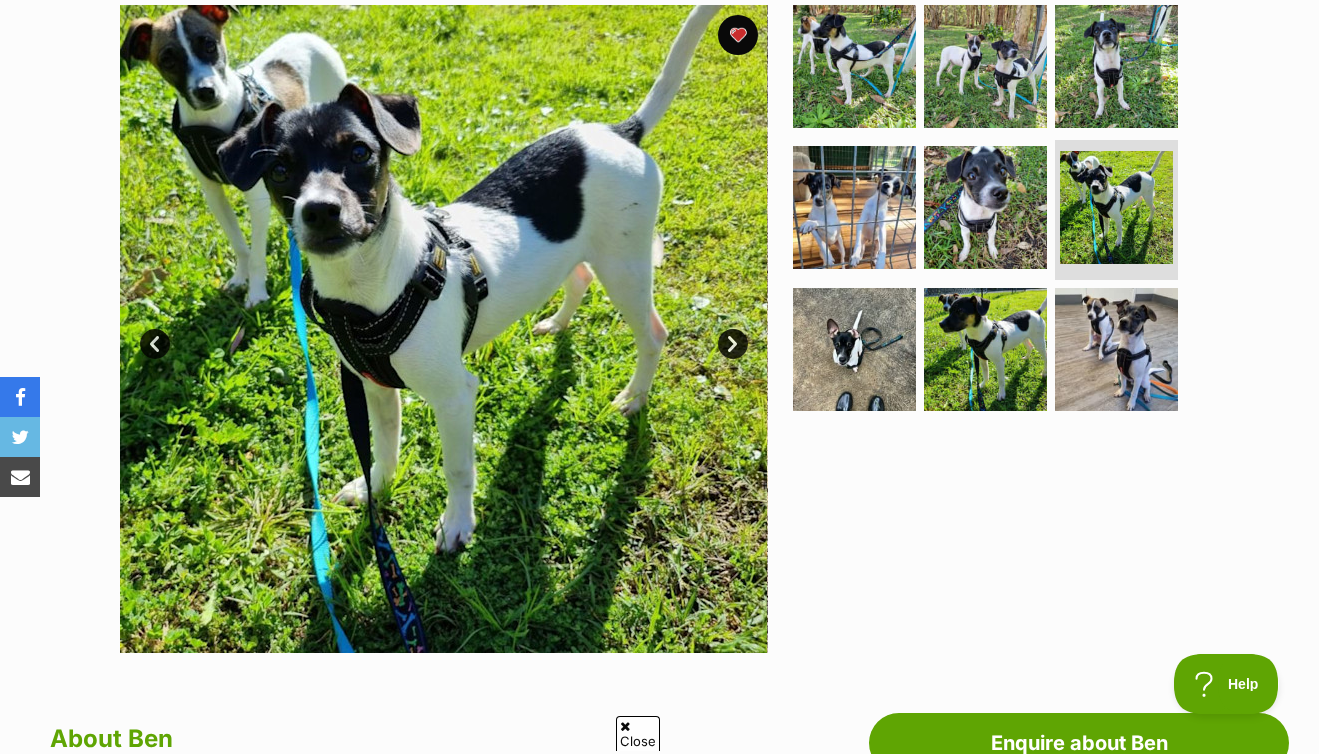 click on "Next" at bounding box center (733, 344) 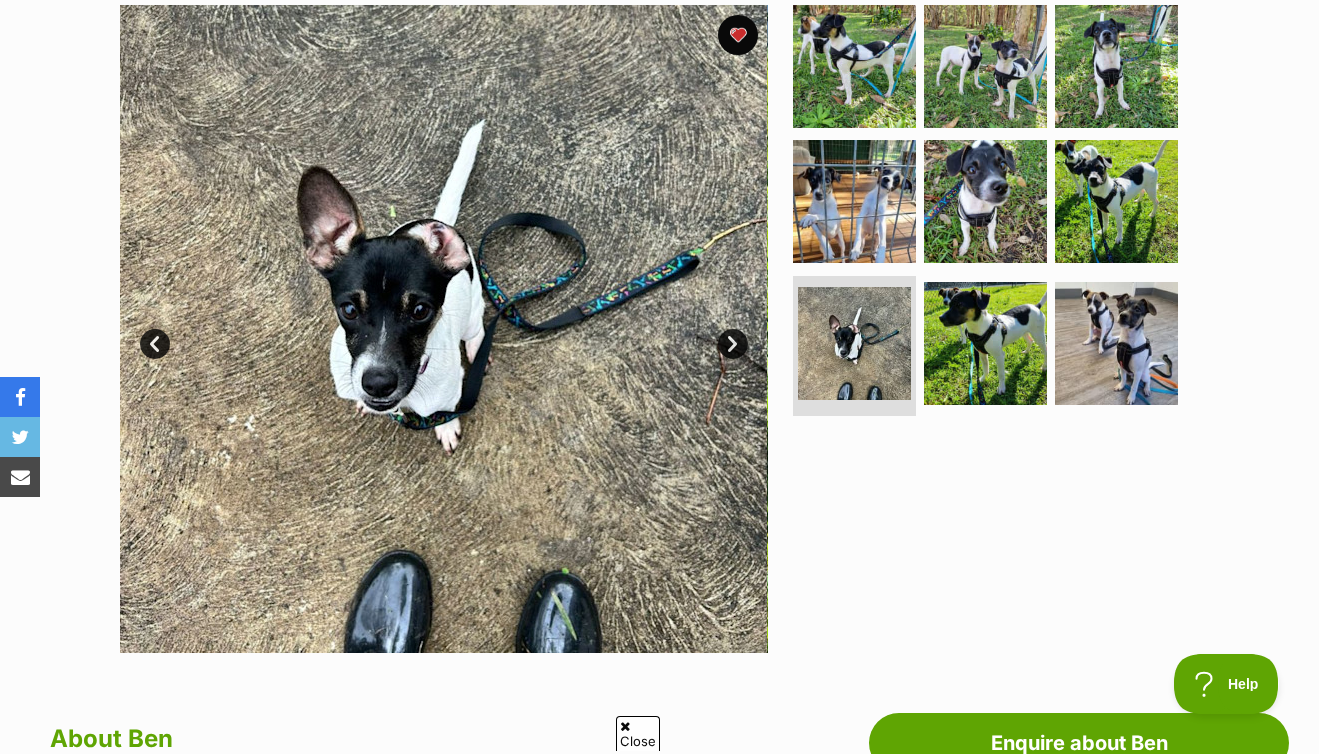 click on "Next" at bounding box center (733, 344) 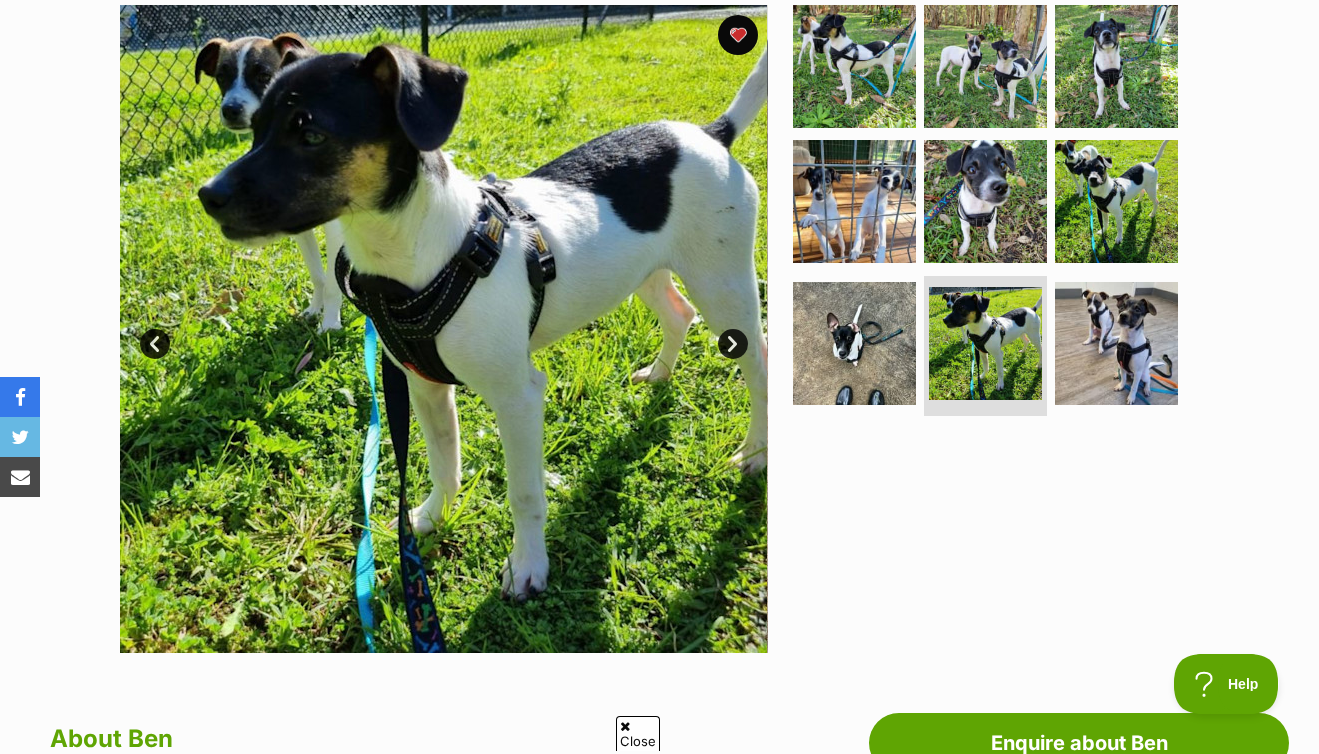 click on "Next" at bounding box center [733, 344] 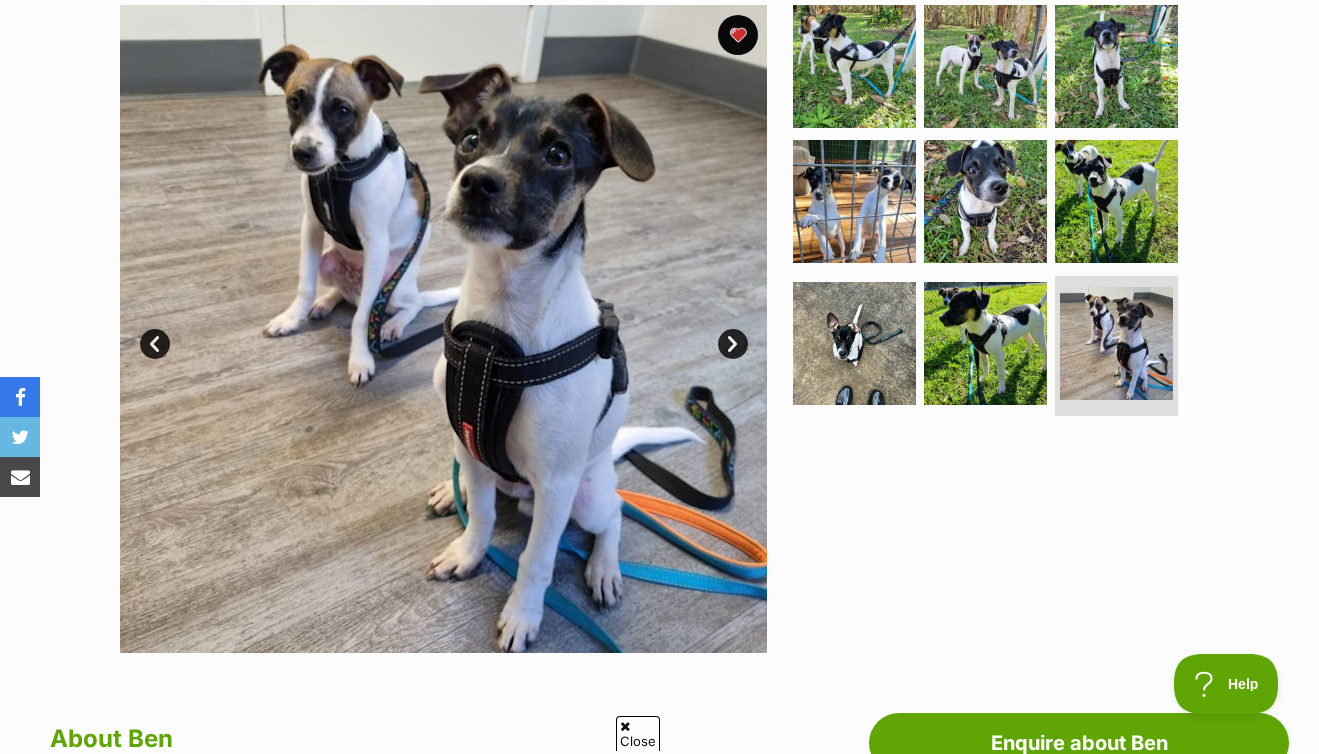 click on "Next" at bounding box center [733, 344] 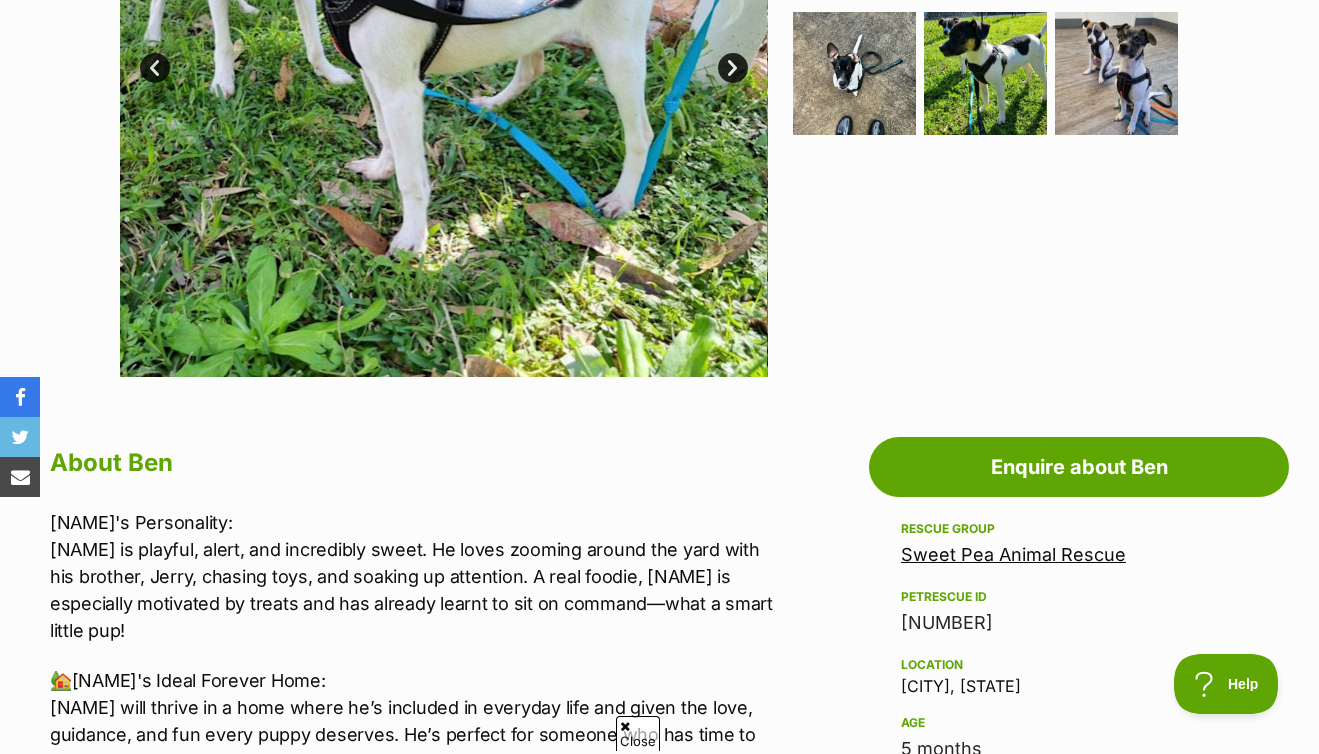 scroll, scrollTop: 975, scrollLeft: 0, axis: vertical 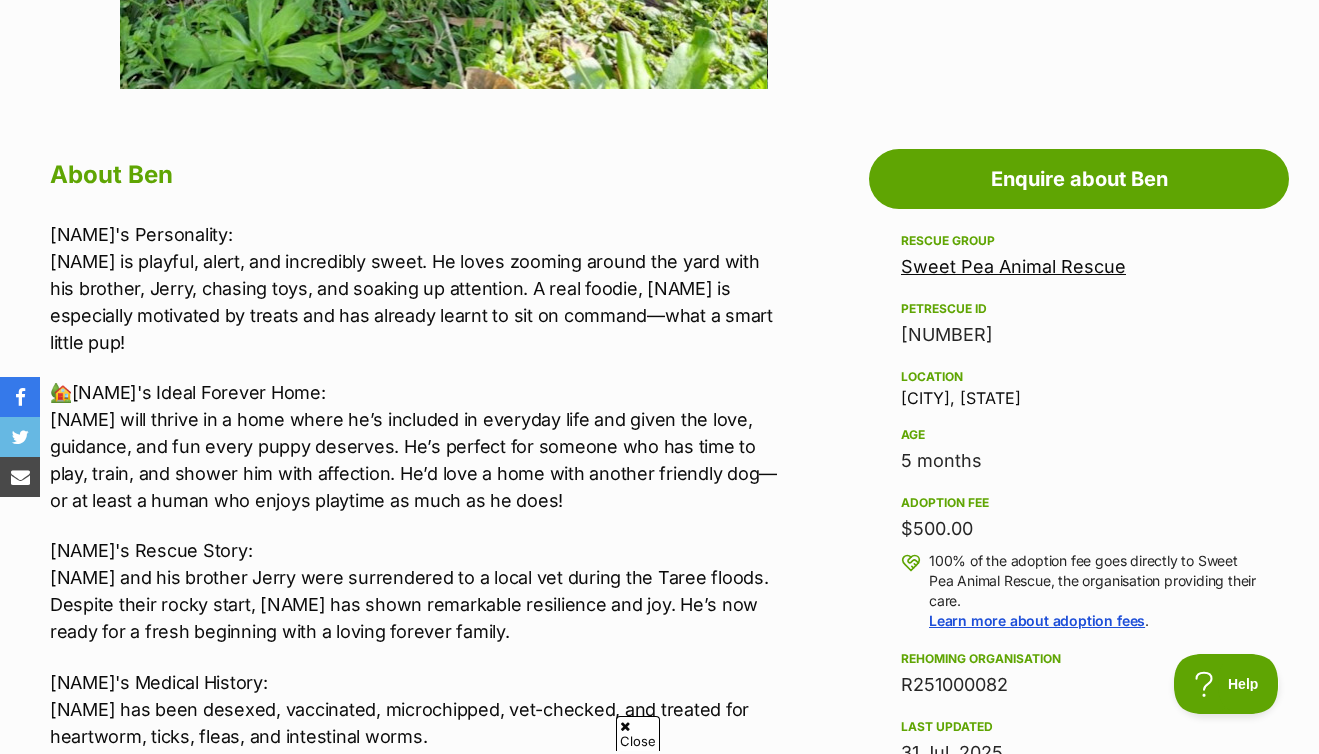 click on "Sweet Pea Animal Rescue" at bounding box center [1013, 266] 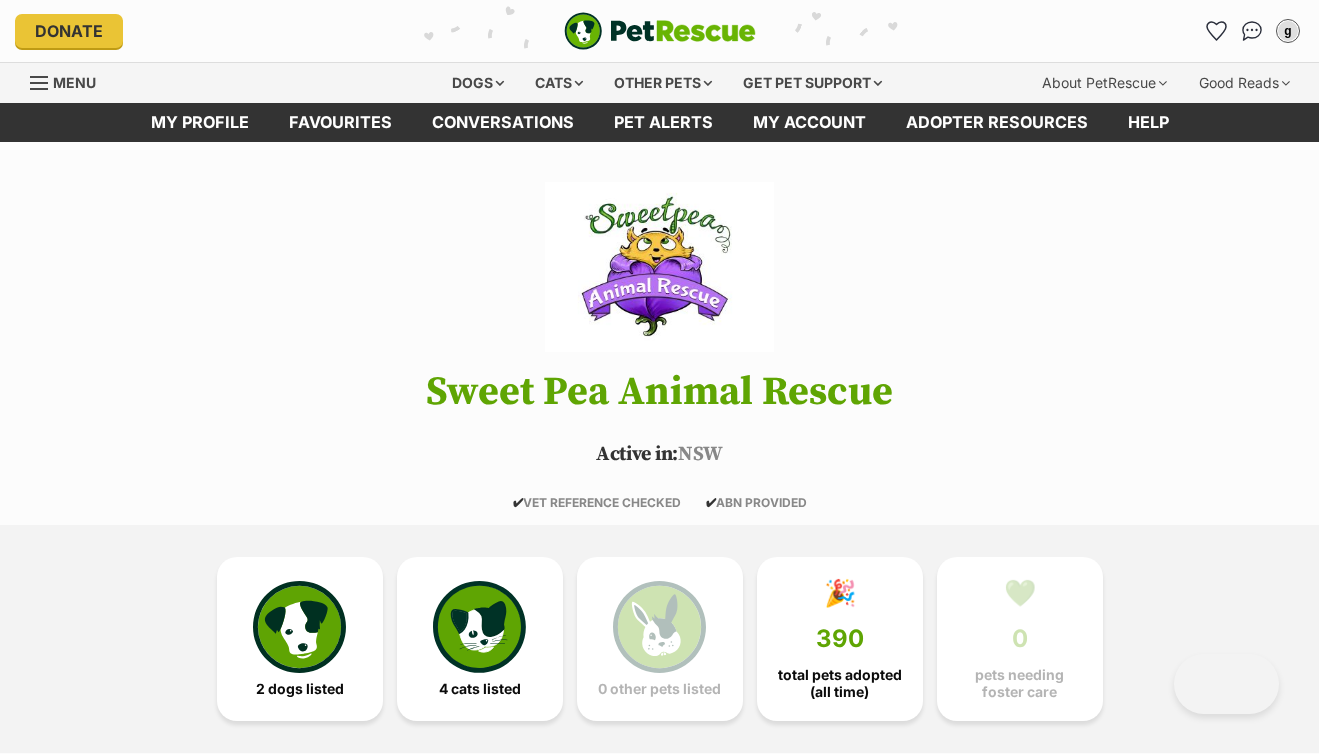 scroll, scrollTop: 0, scrollLeft: 0, axis: both 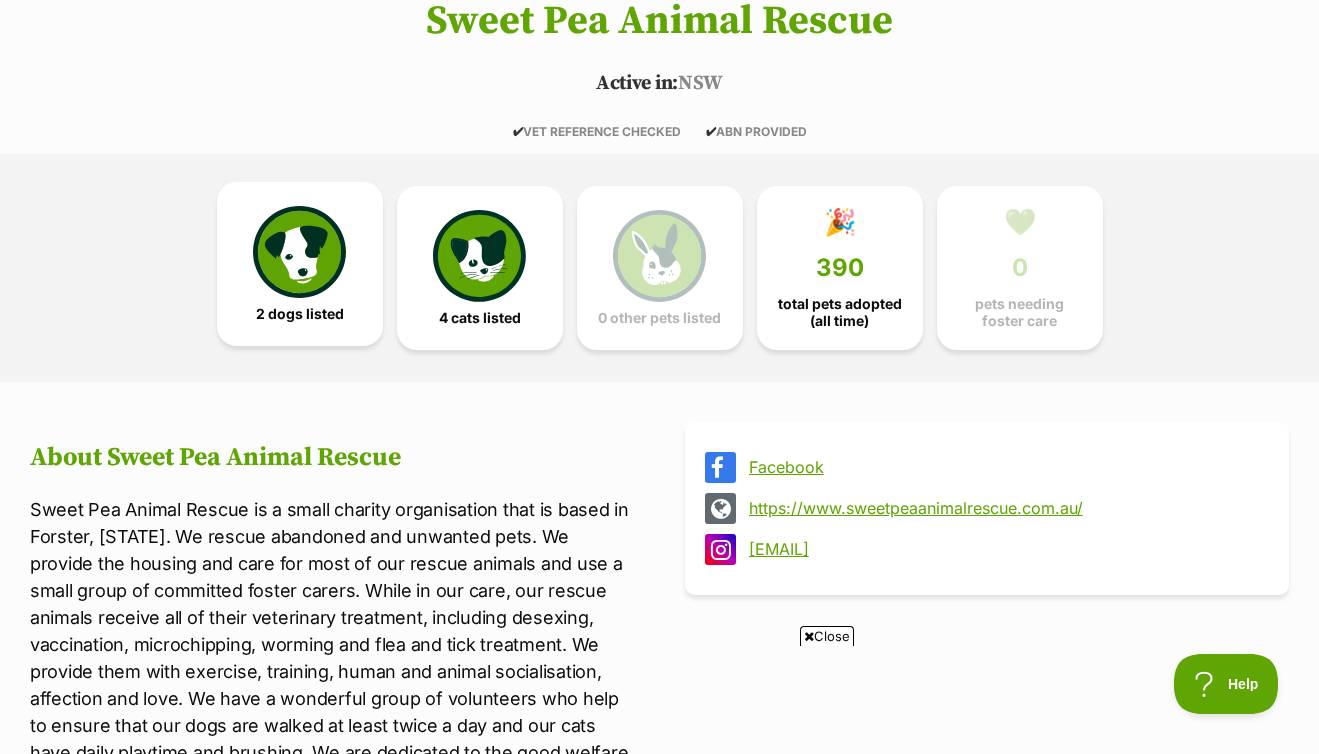 click at bounding box center (299, 252) 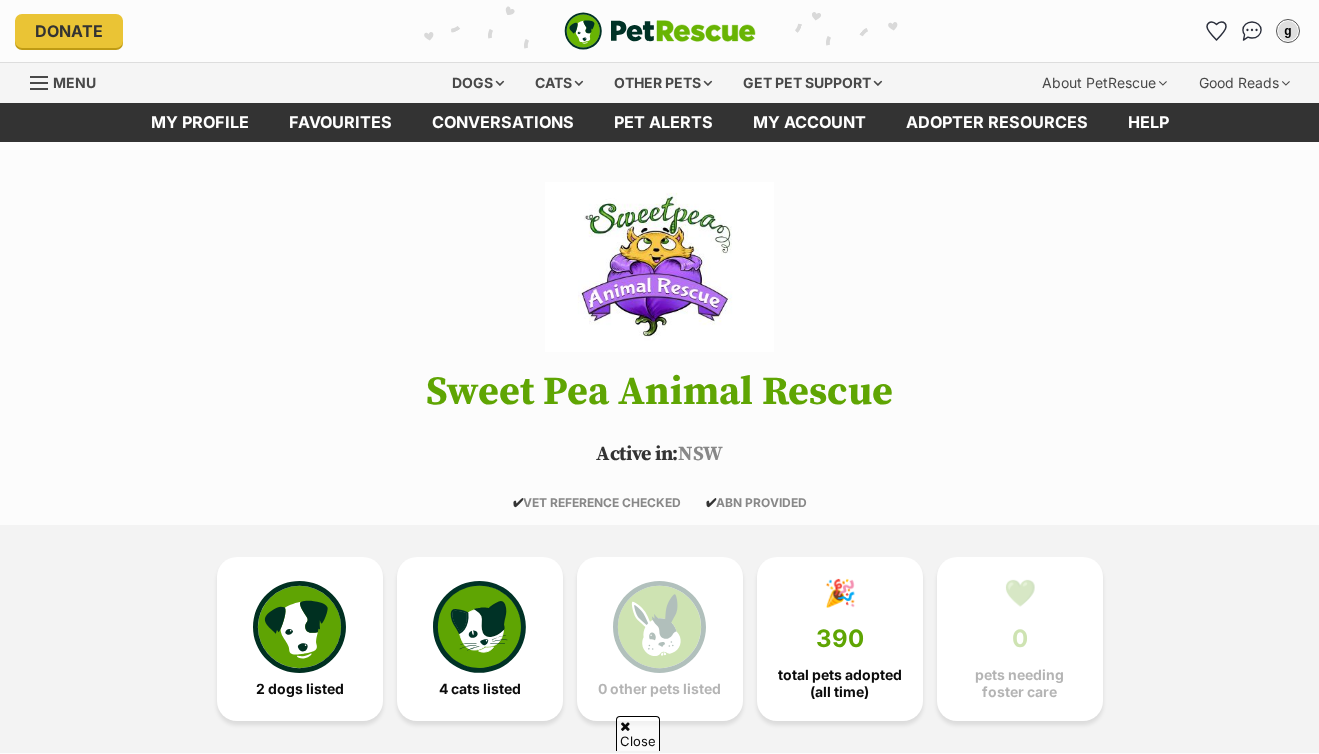 scroll, scrollTop: 1683, scrollLeft: 0, axis: vertical 